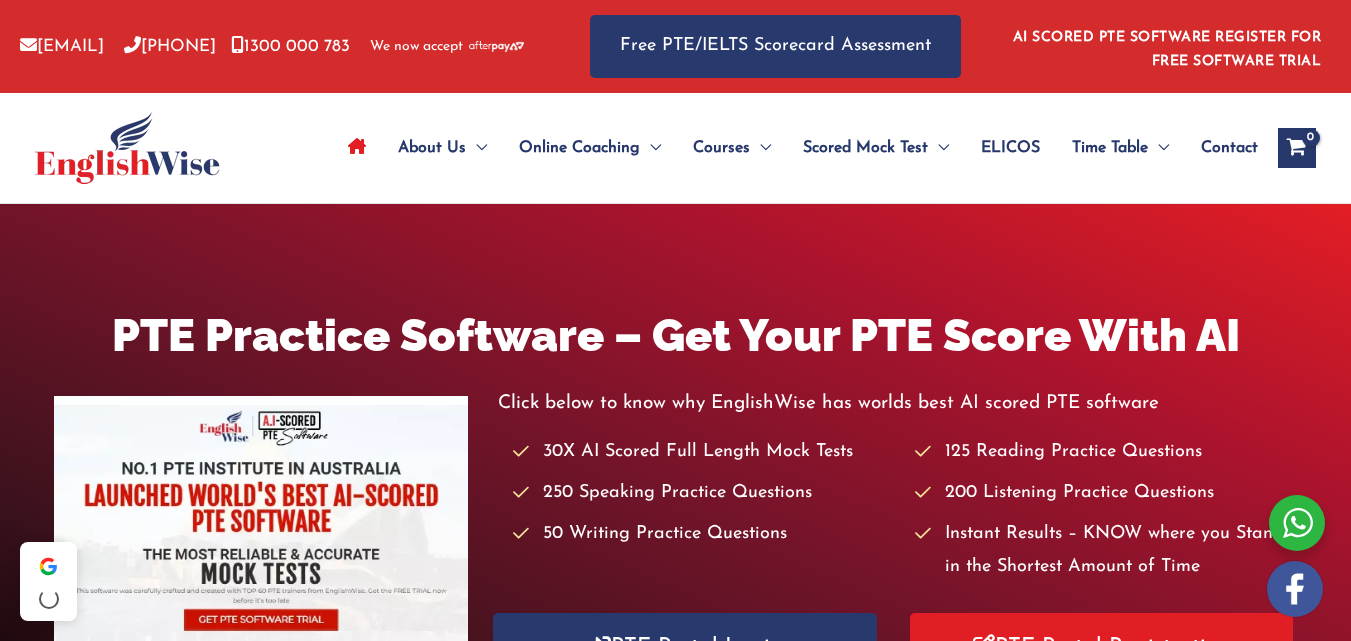 scroll, scrollTop: 0, scrollLeft: 0, axis: both 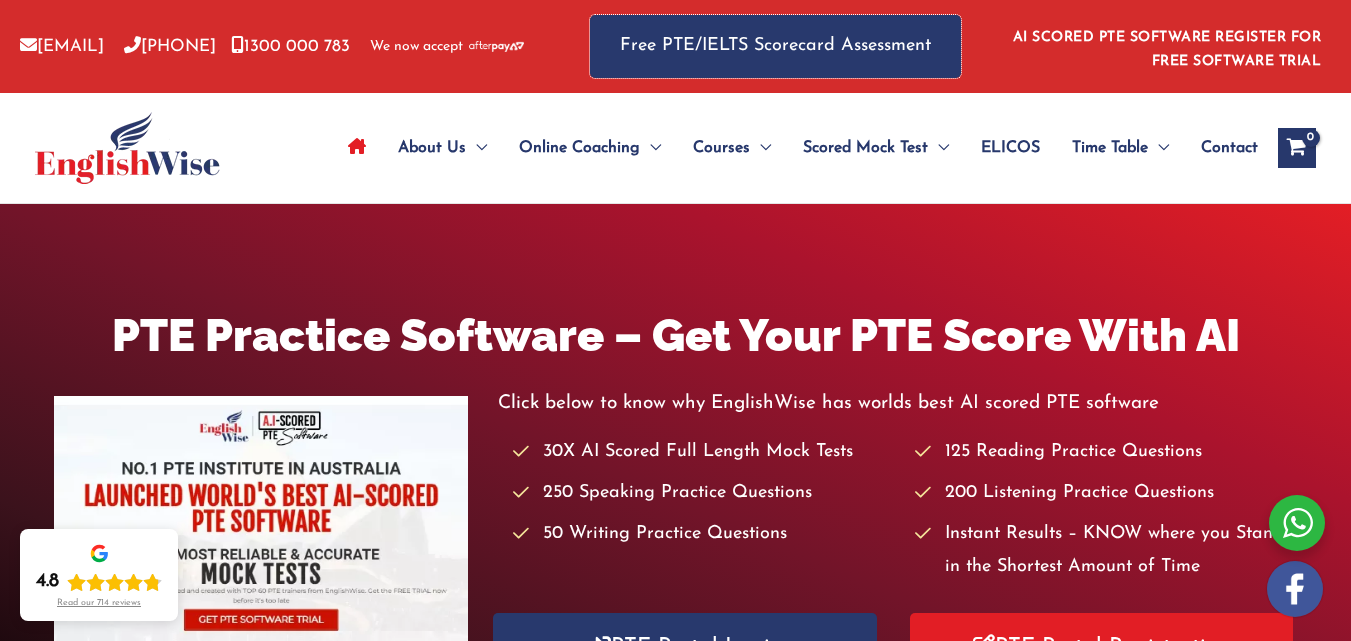 click on "Free PTE/IELTS Scorecard Assessment" at bounding box center (775, 46) 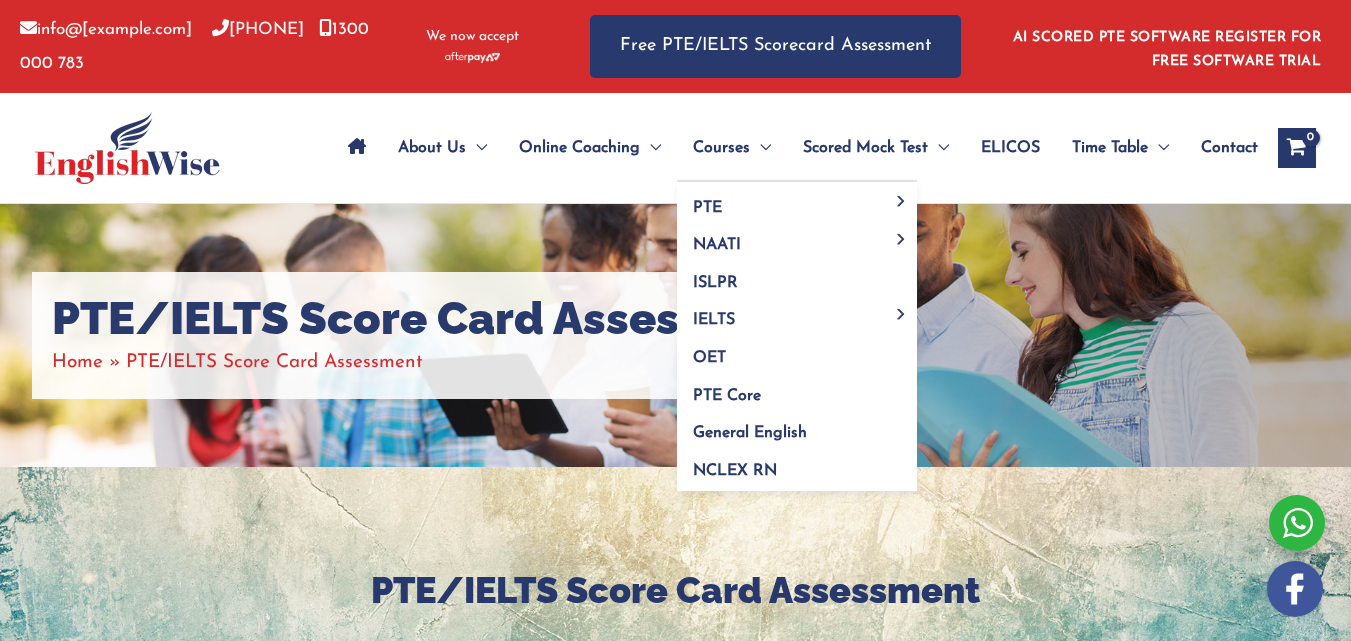 scroll, scrollTop: 0, scrollLeft: 0, axis: both 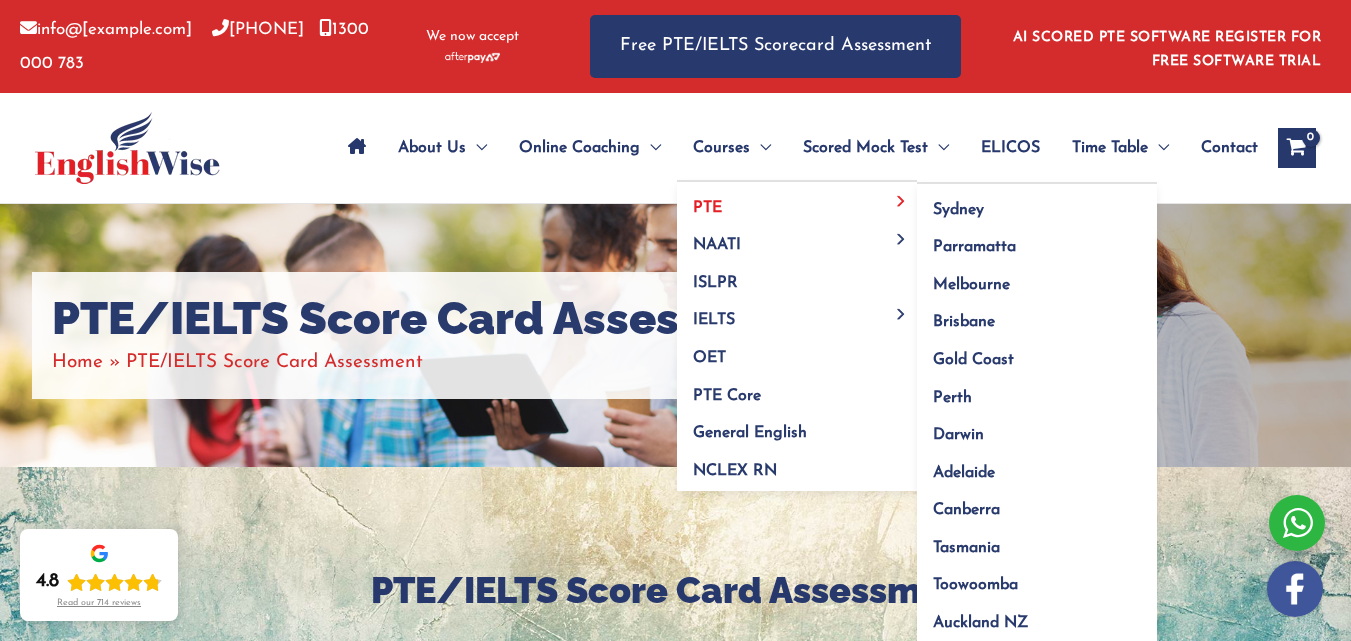 click on "PTE" at bounding box center (707, 208) 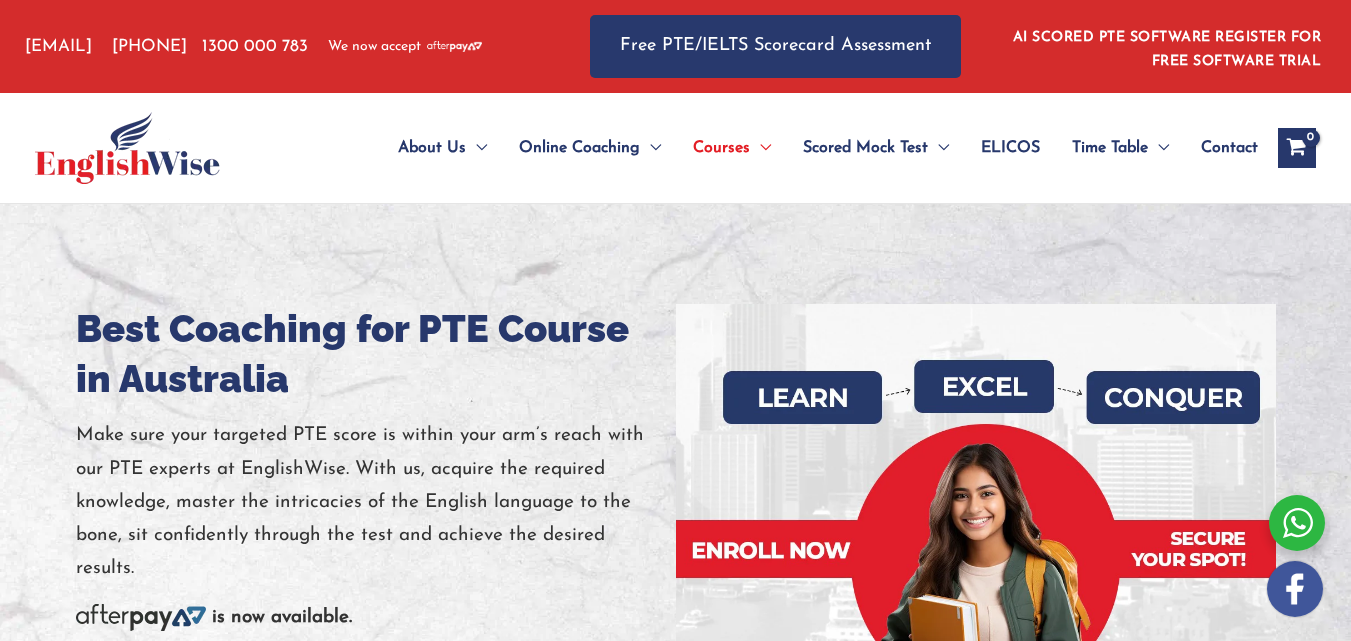 scroll, scrollTop: 0, scrollLeft: 0, axis: both 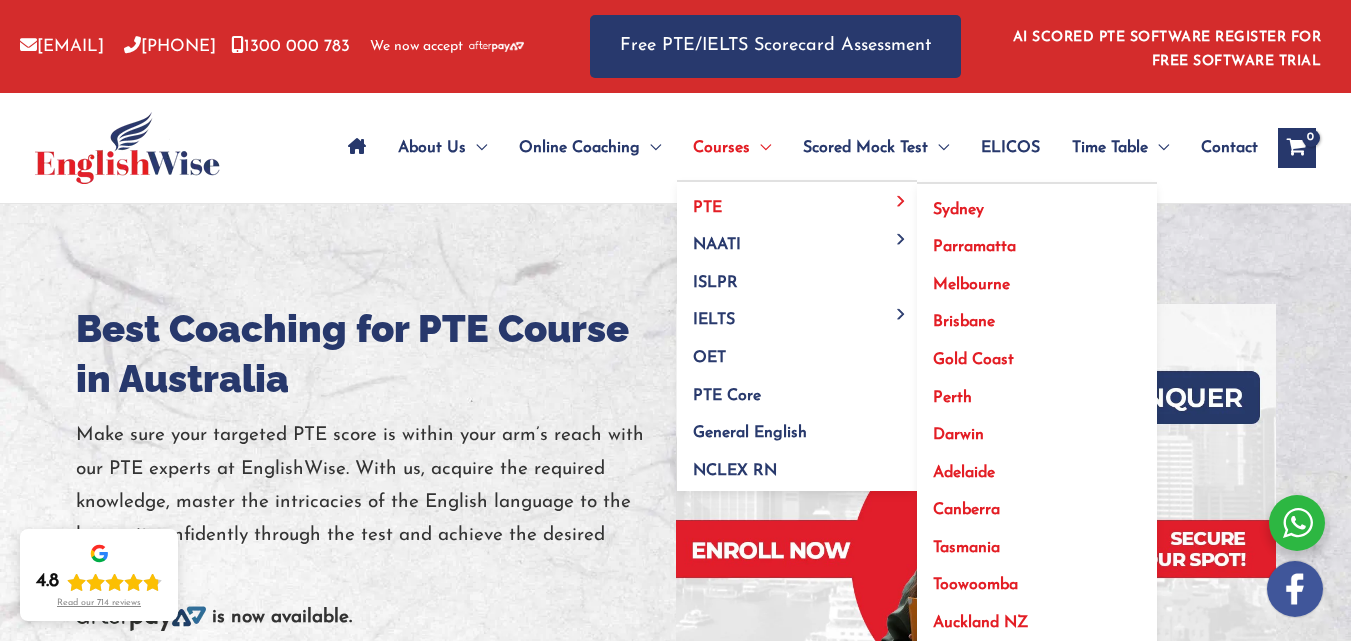 click on "PTE" at bounding box center [707, 208] 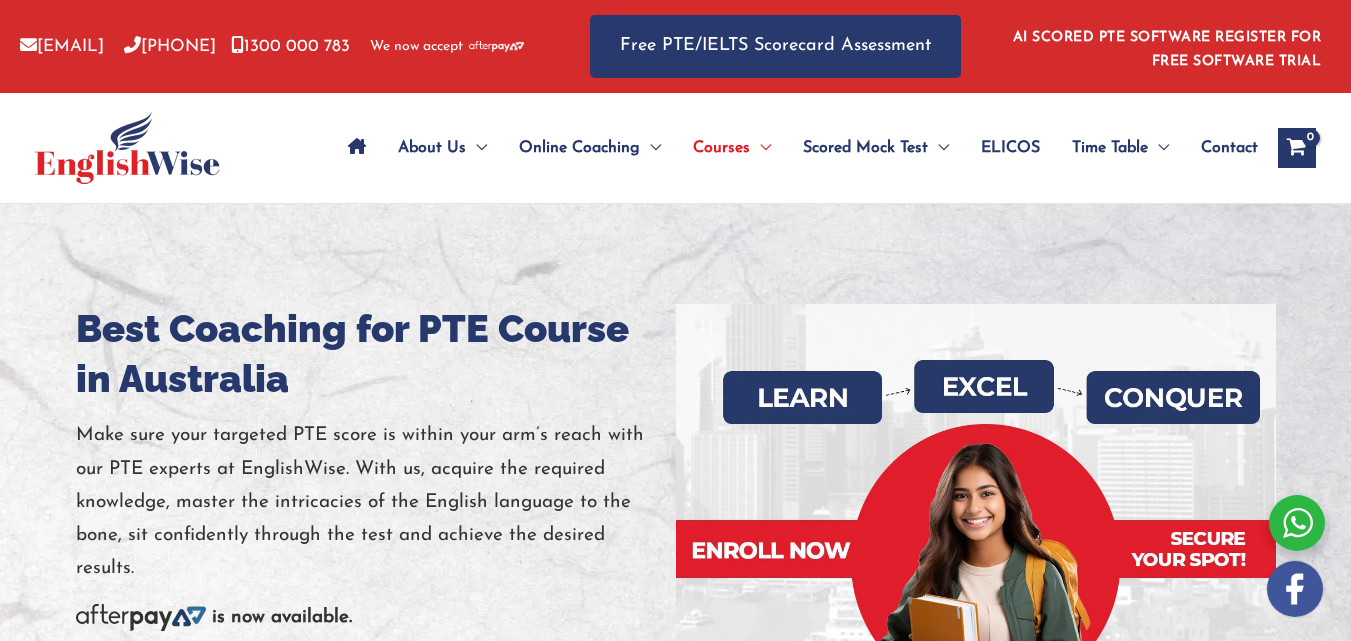scroll, scrollTop: 0, scrollLeft: 0, axis: both 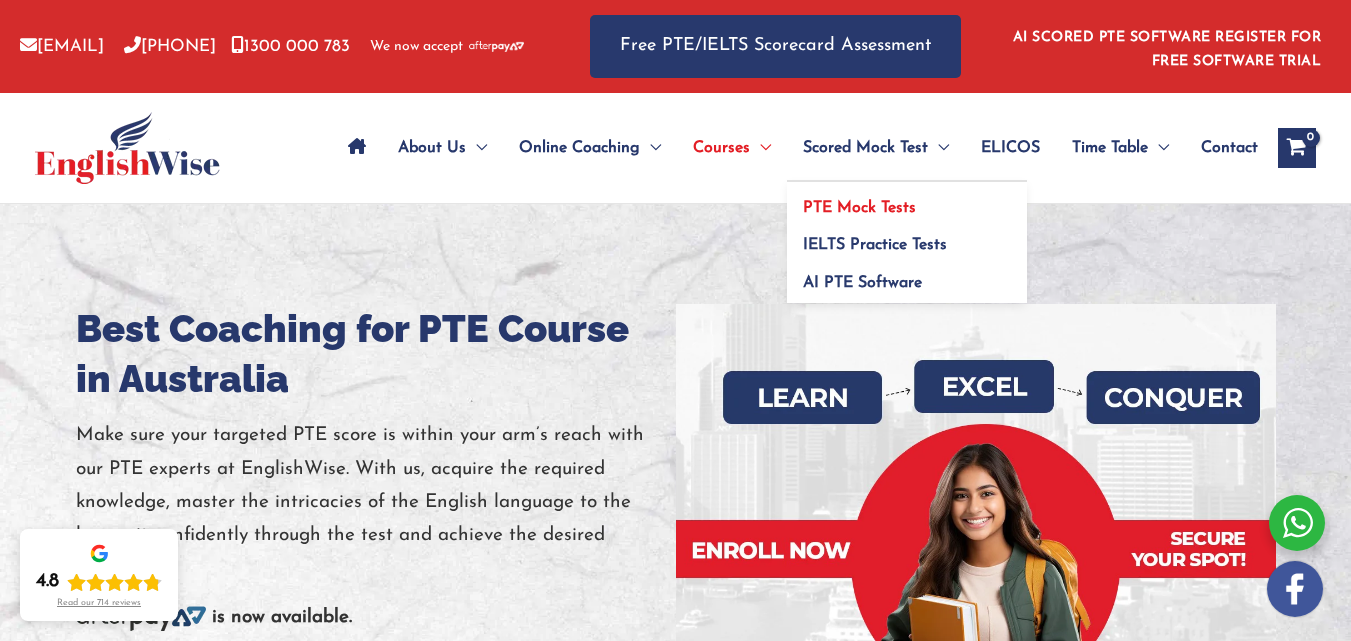 click on "PTE Mock Tests" at bounding box center (859, 208) 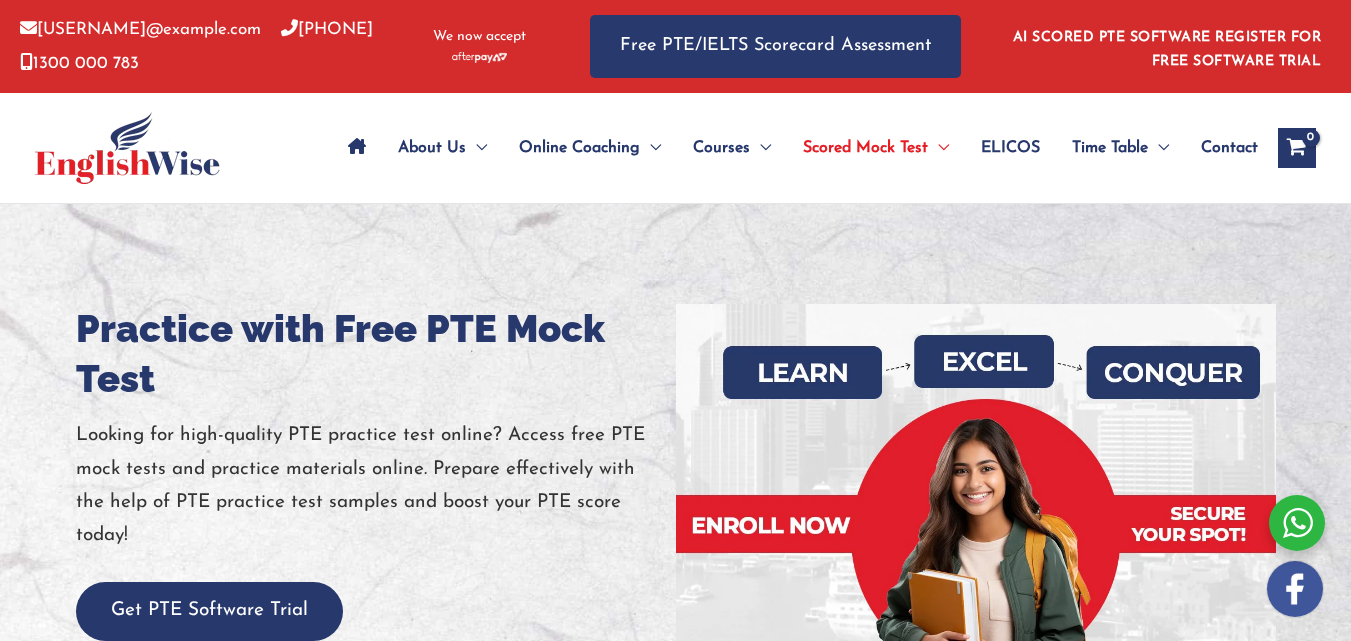 scroll, scrollTop: 0, scrollLeft: 0, axis: both 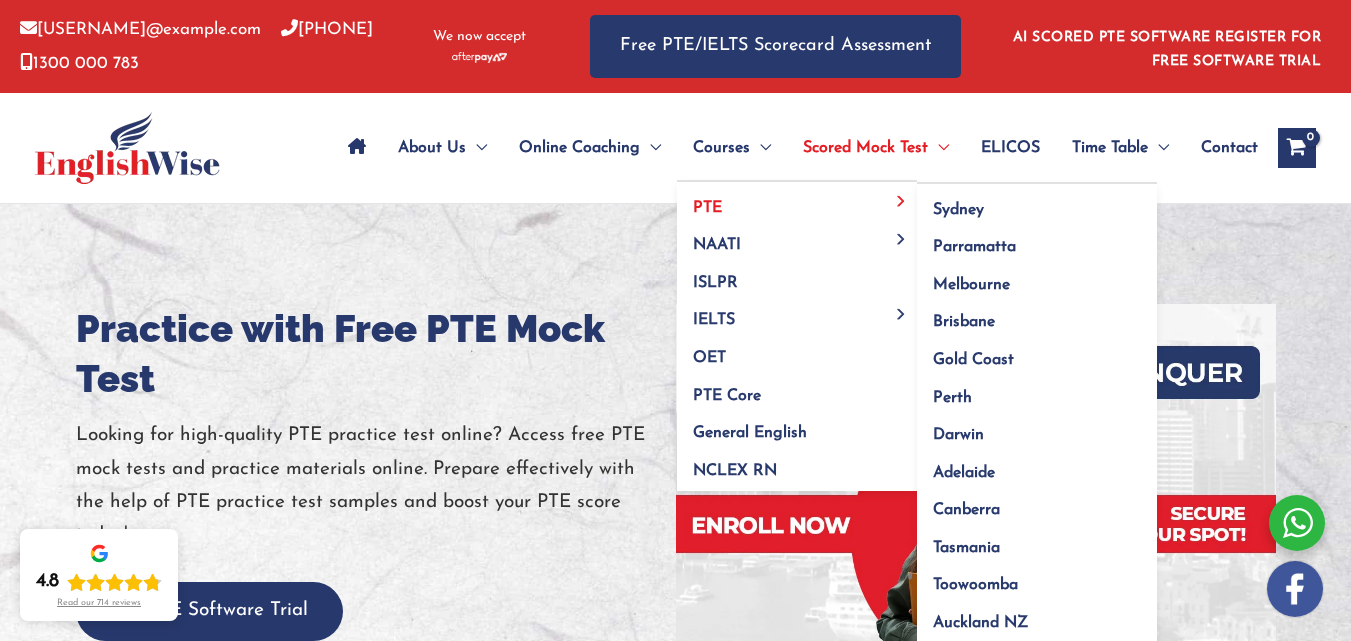 click on "PTE" at bounding box center (707, 208) 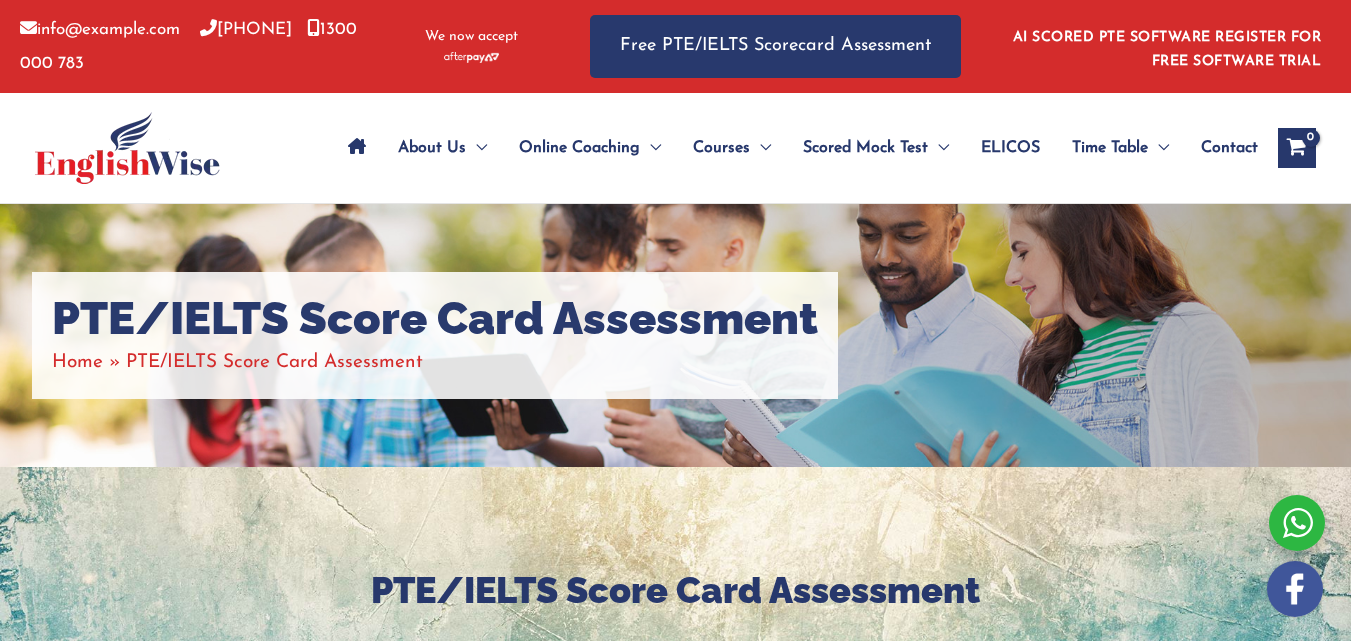 scroll, scrollTop: 0, scrollLeft: 0, axis: both 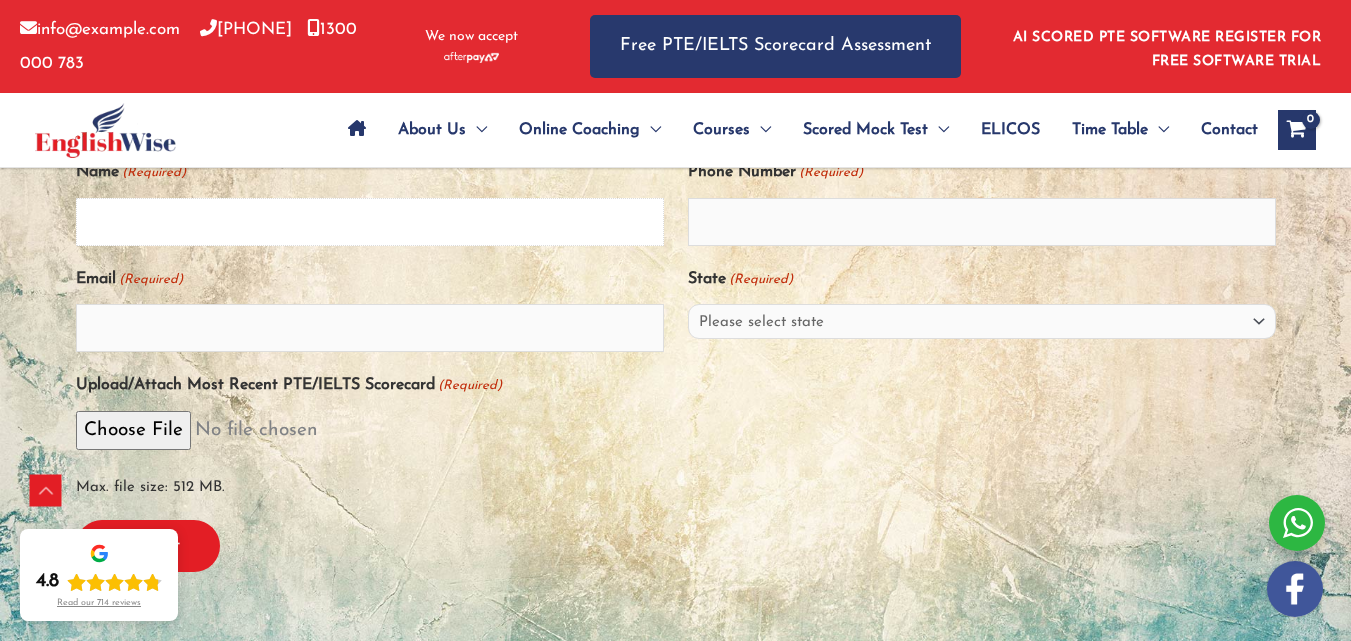 click on "Name (Required)" at bounding box center [370, 222] 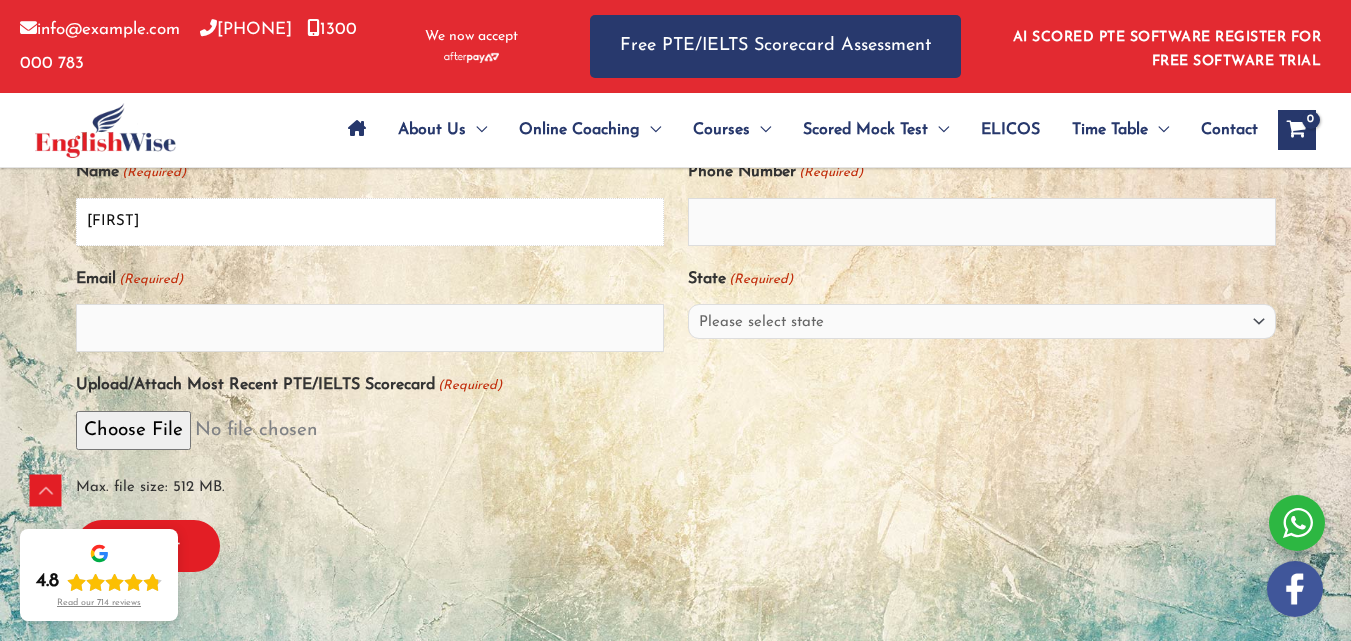 type on "[FIRST]" 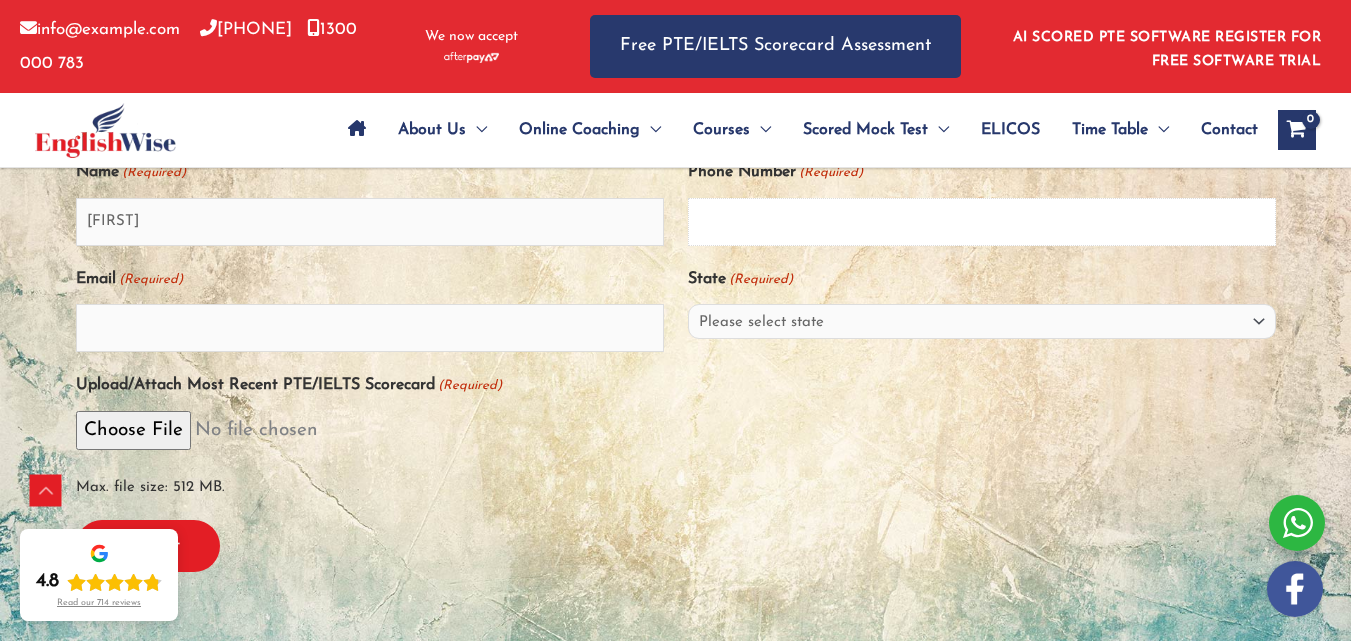 click on "Phone Number (Required)" at bounding box center [982, 222] 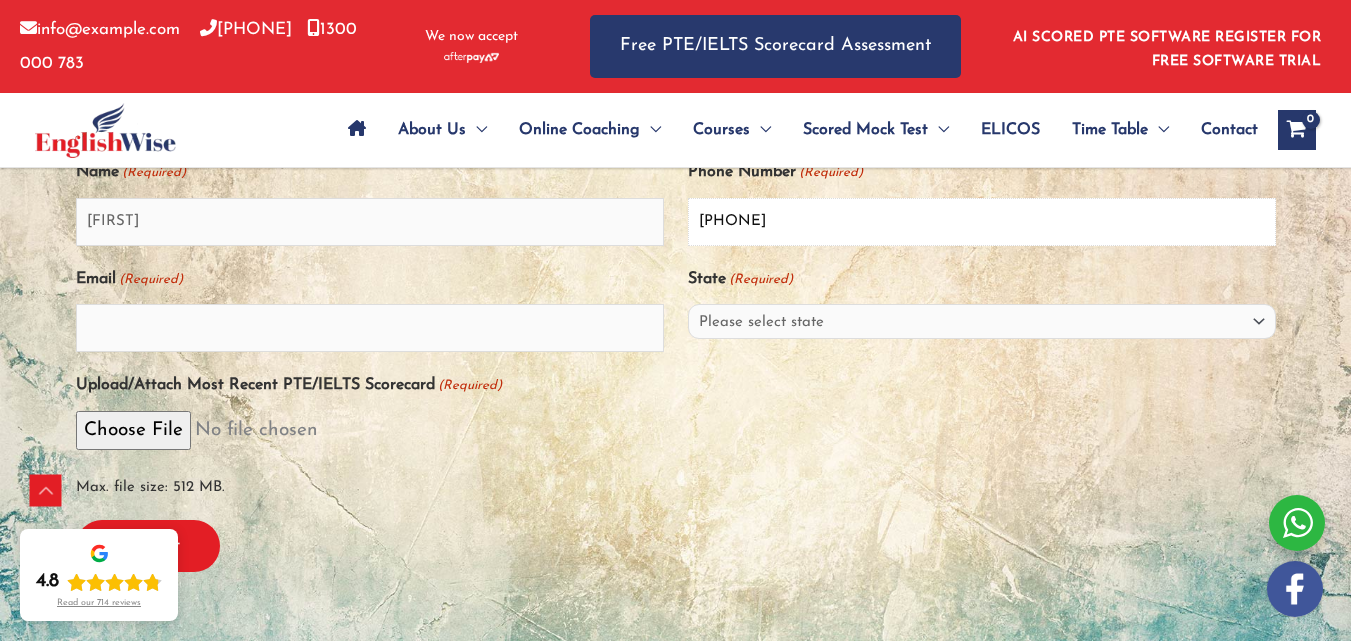 type on "[PHONE]" 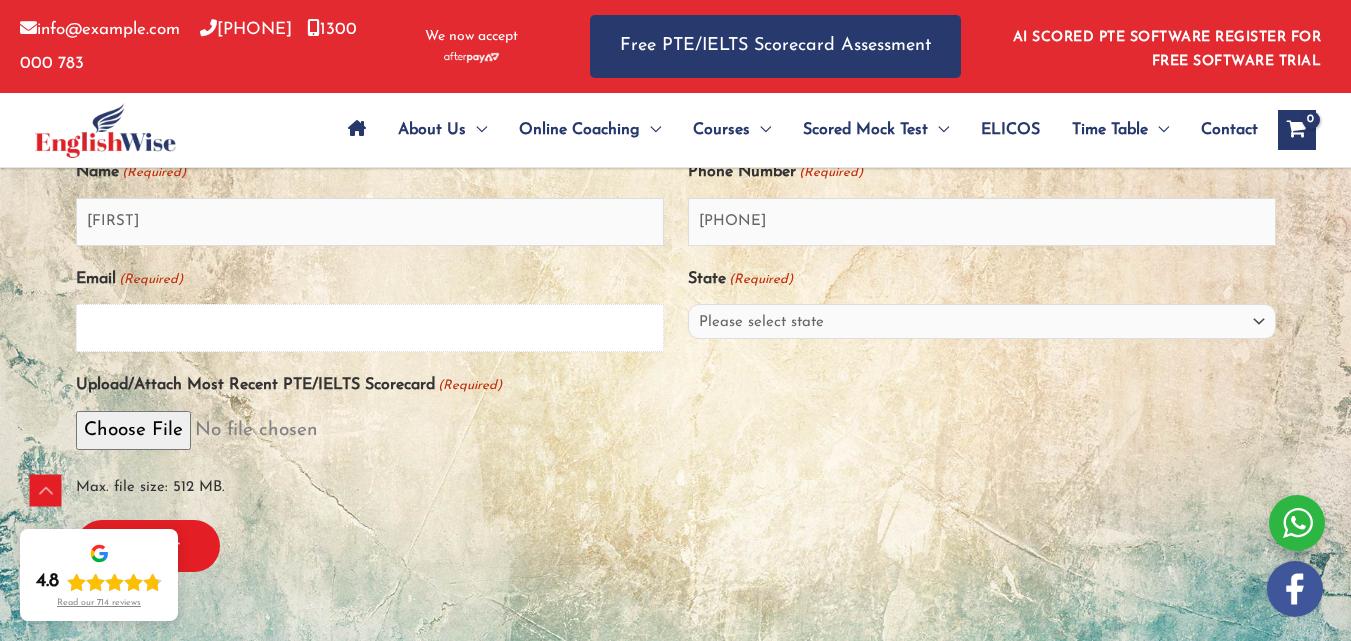 click on "Email (Required)" at bounding box center [370, 328] 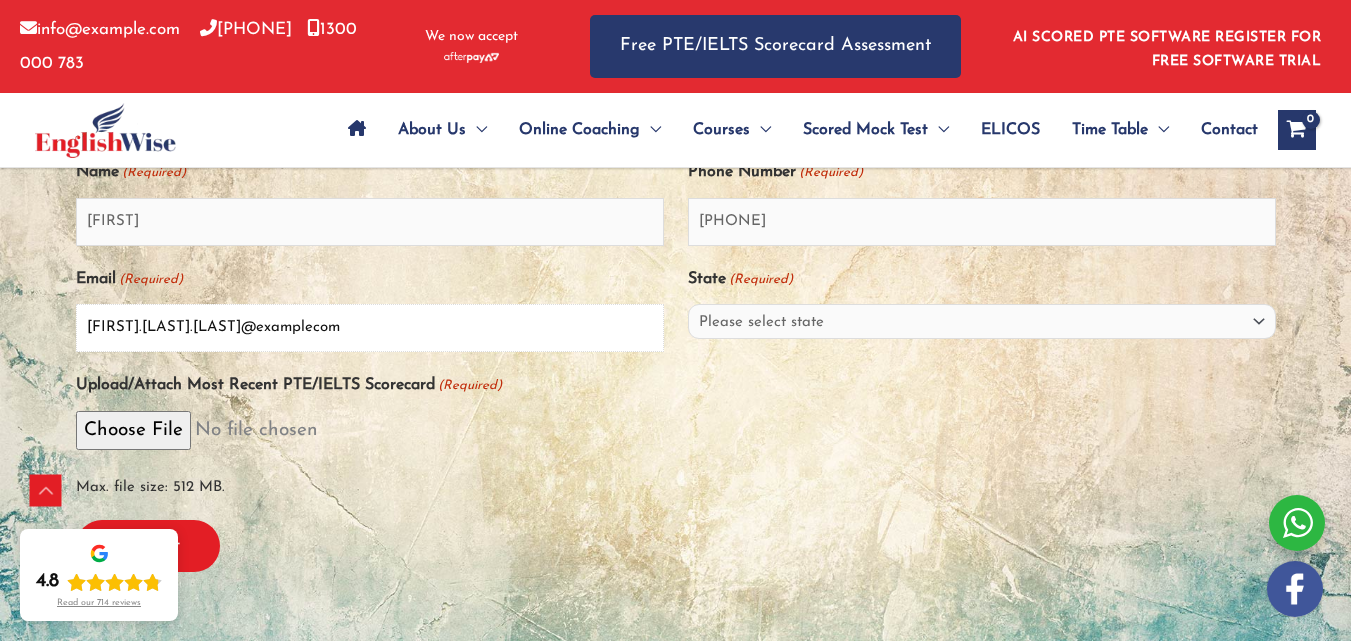 type on "[FIRST].[LAST].[LAST]@examplecom" 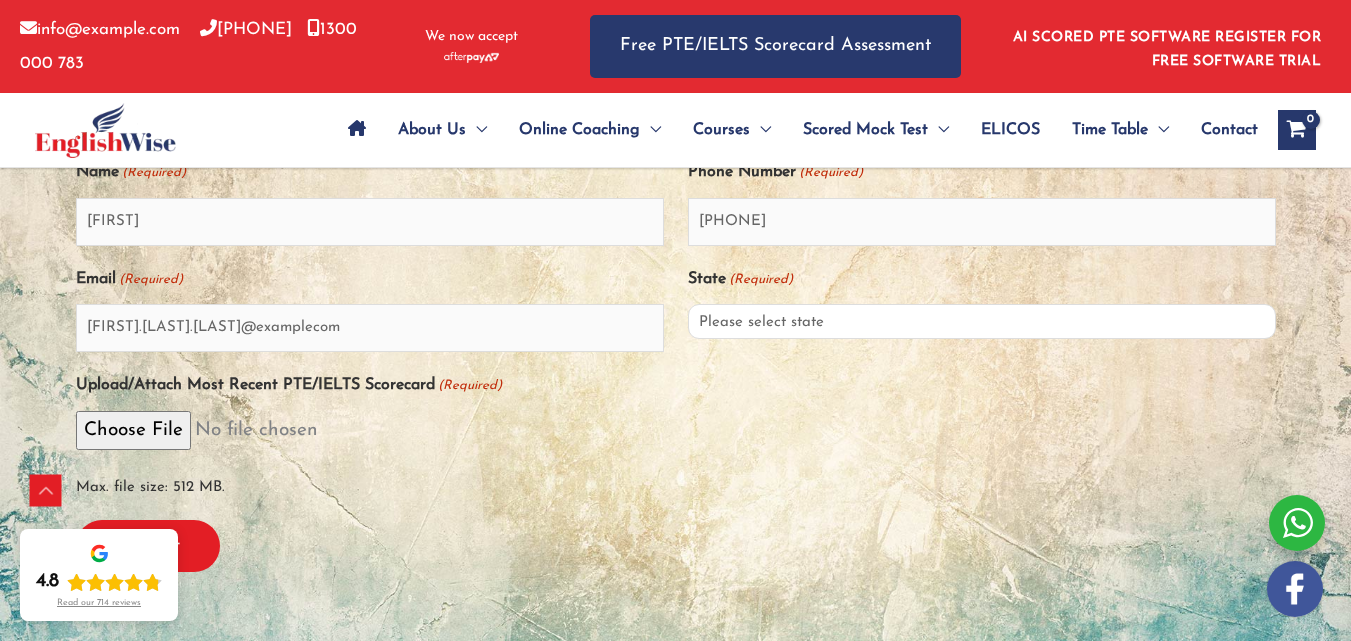 click on "Please select state [STATE] ([STATE_CODE]) [STATE] ([STATE_CODE]) [STATE] ([STATE_CODE]) [STATE] ([STATE_CODE]) [STATE] ([STATE_CODE]) [STATE] ([STATE_CODE]) [STATE] ([STATE_CODE]) [STATE] ([STATE_CODE])" at bounding box center [982, 321] 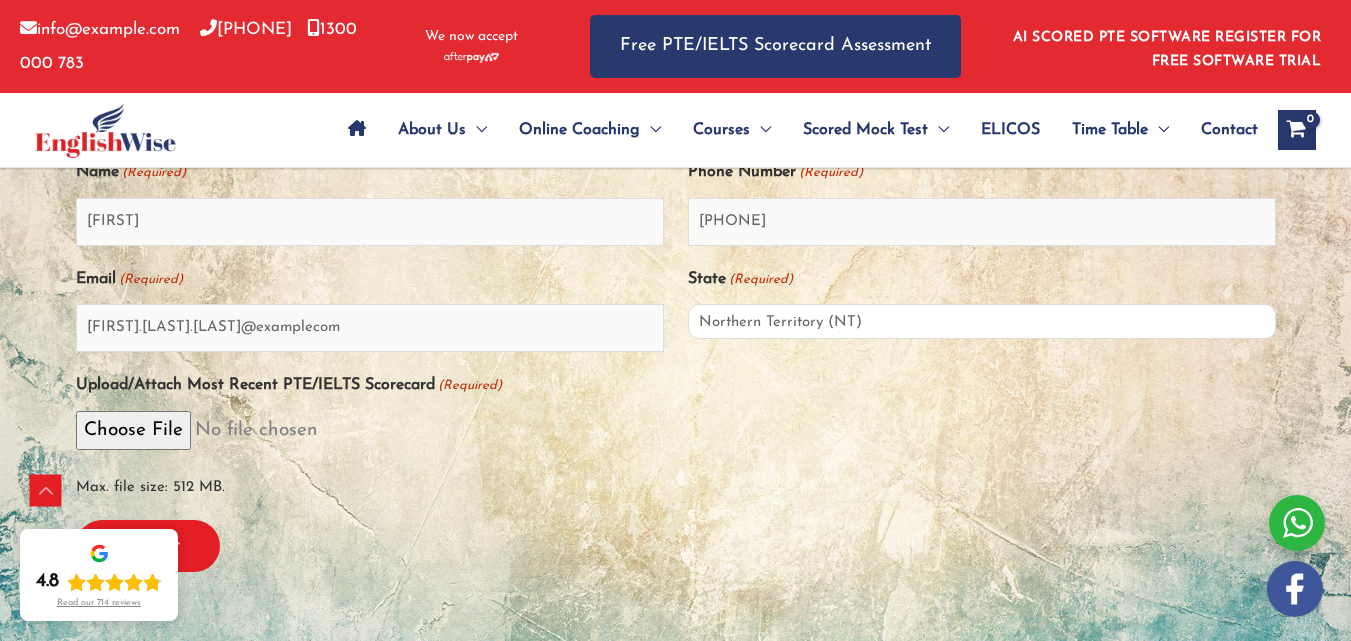 click on "Please select state [STATE] ([STATE_CODE]) [STATE] ([STATE_CODE]) [STATE] ([STATE_CODE]) [STATE] ([STATE_CODE]) [STATE] ([STATE_CODE]) [STATE] ([STATE_CODE]) [STATE] ([STATE_CODE]) [STATE] ([STATE_CODE])" at bounding box center [982, 321] 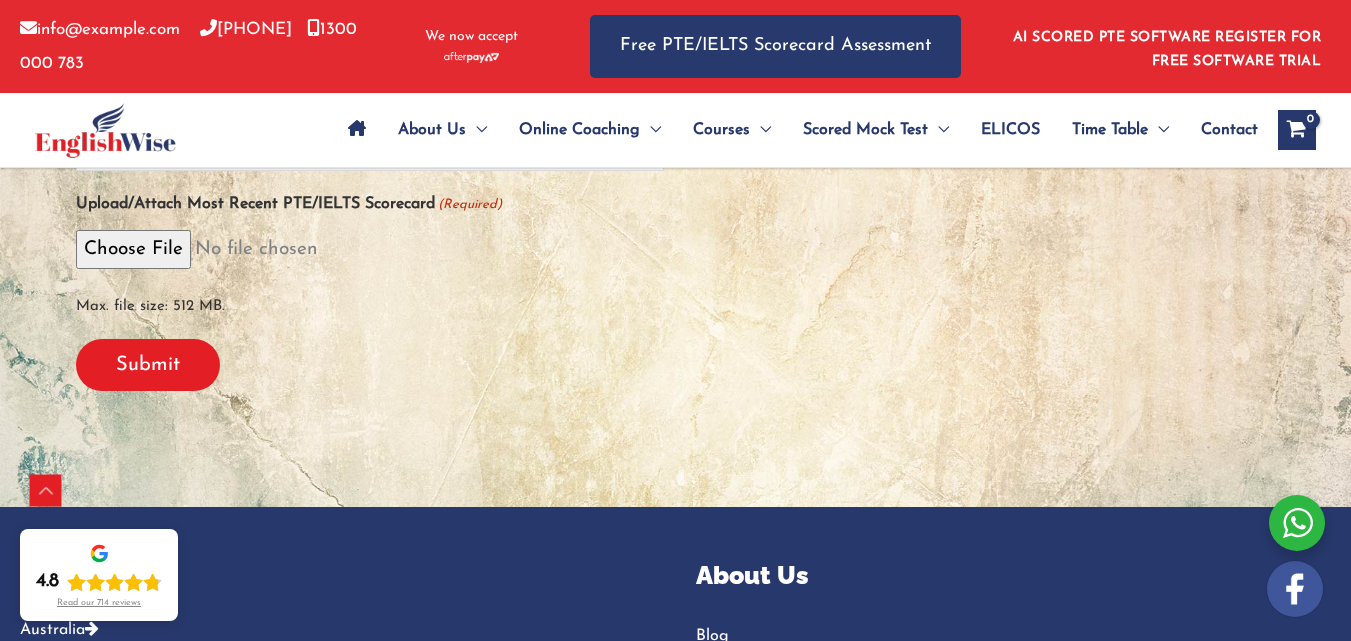 scroll, scrollTop: 704, scrollLeft: 0, axis: vertical 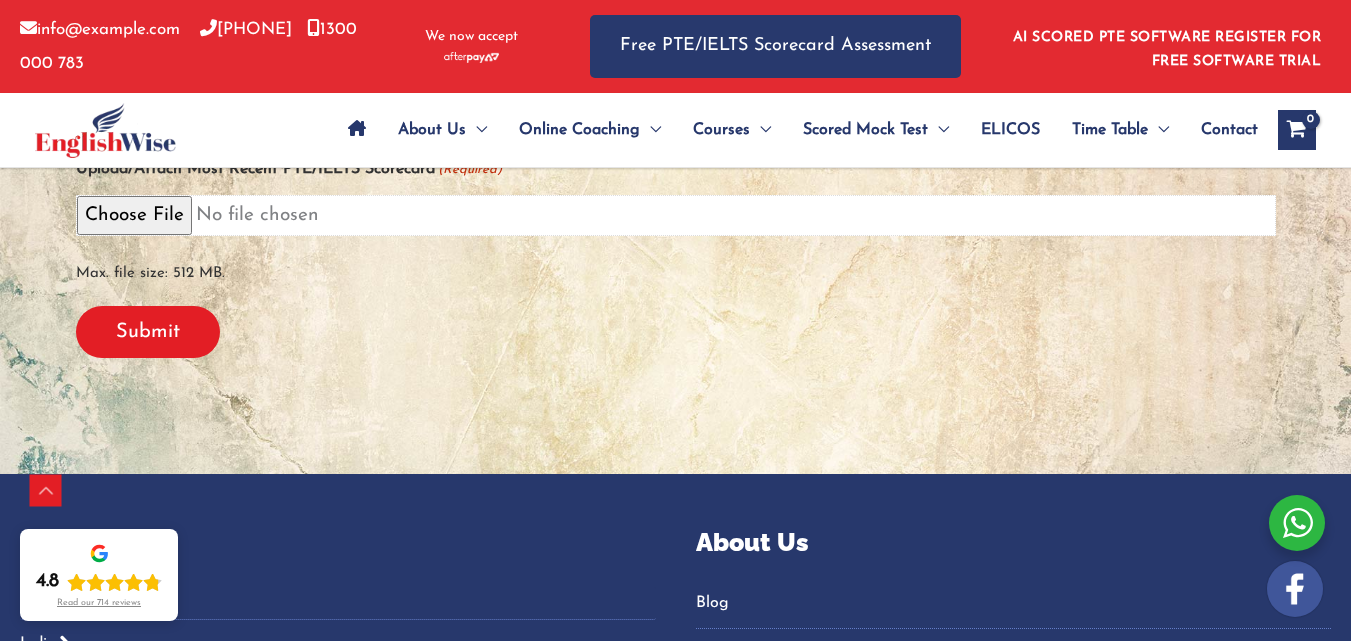 click on "Upload/Attach Most Recent PTE/IELTS Scorecard (Required)" at bounding box center (676, 215) 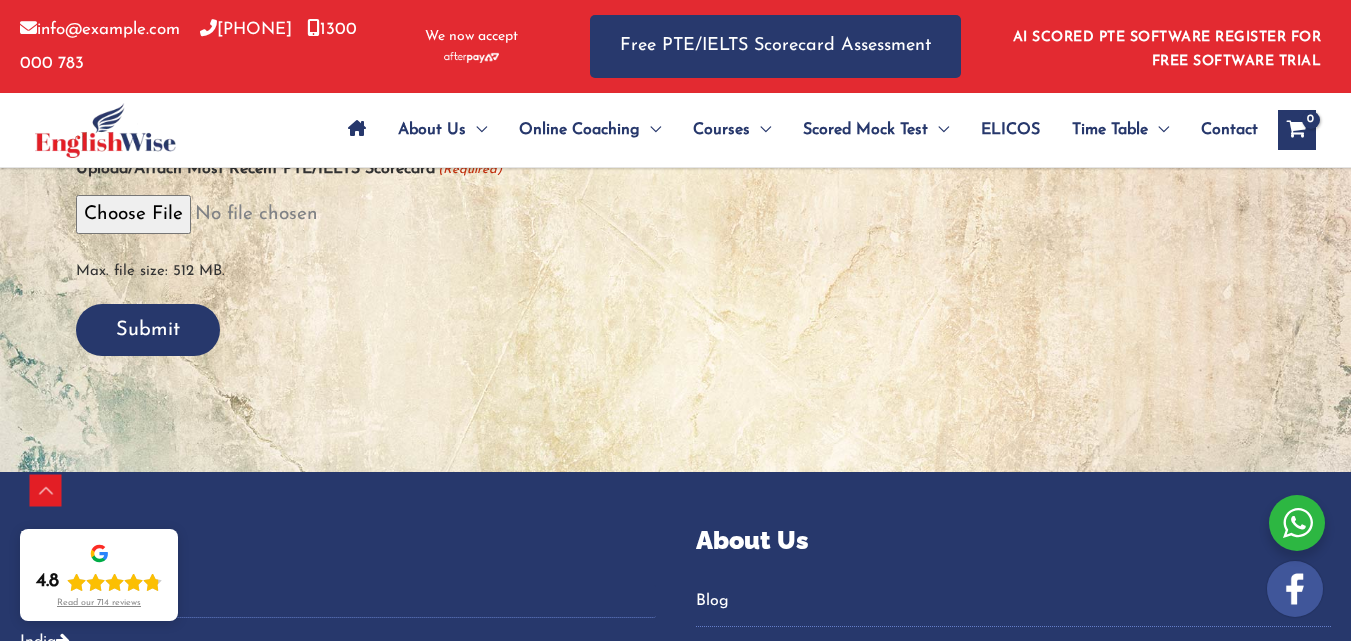 click on "Submit" at bounding box center (148, 330) 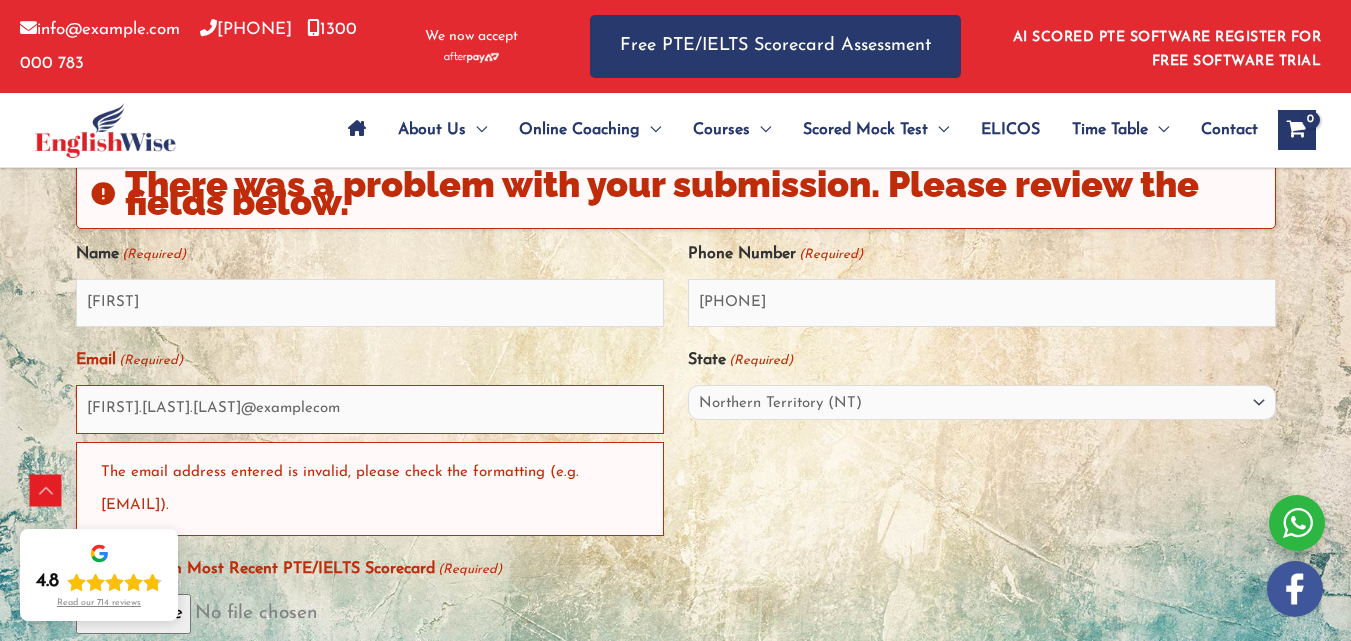 scroll, scrollTop: 517, scrollLeft: 0, axis: vertical 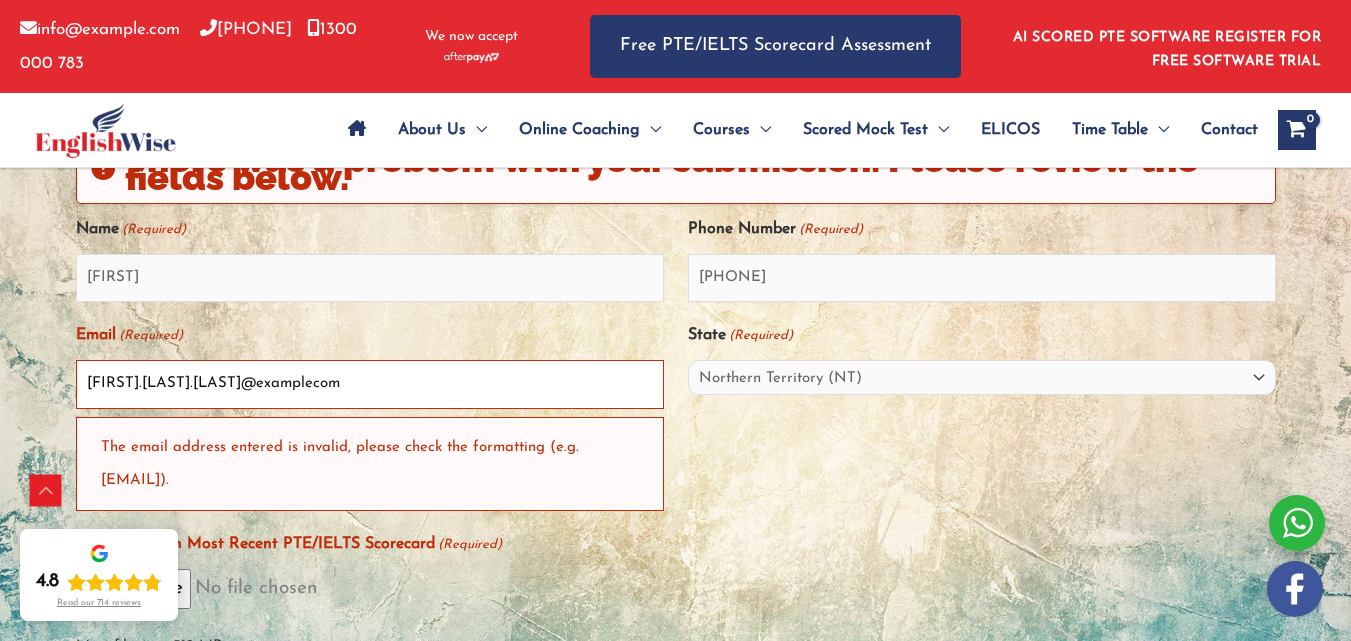 click on "[FIRST].[LAST].[LAST]@examplecom" at bounding box center (370, 384) 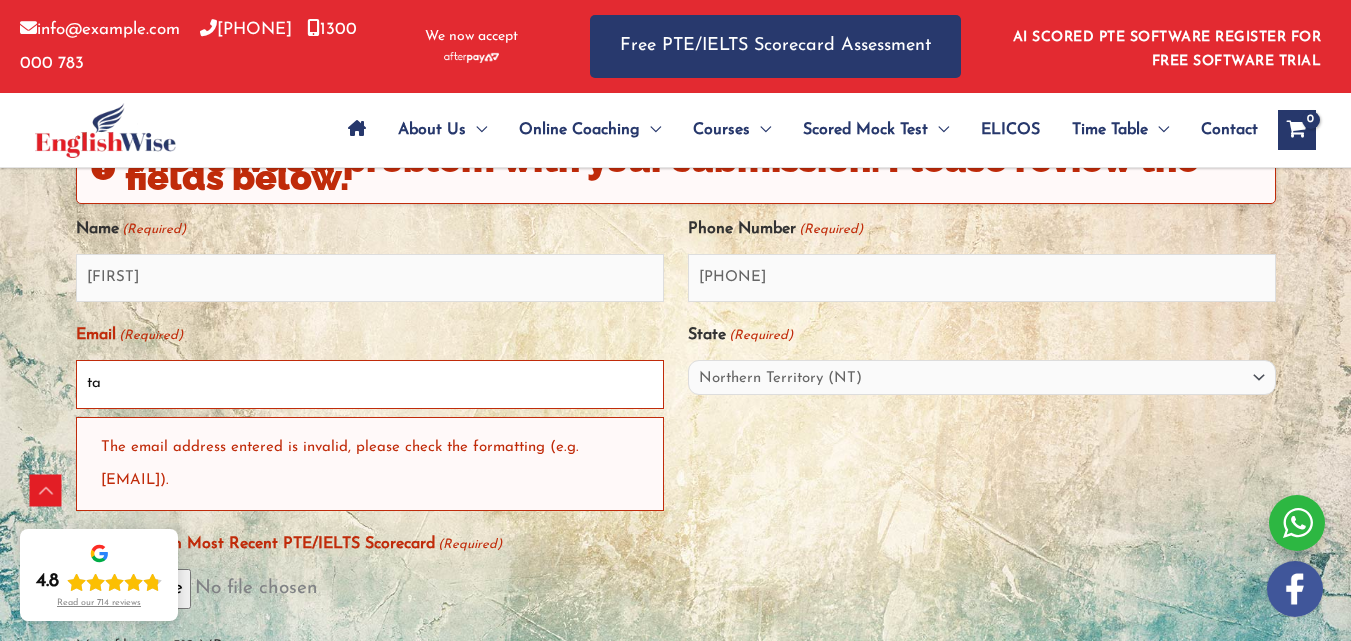 type on "t" 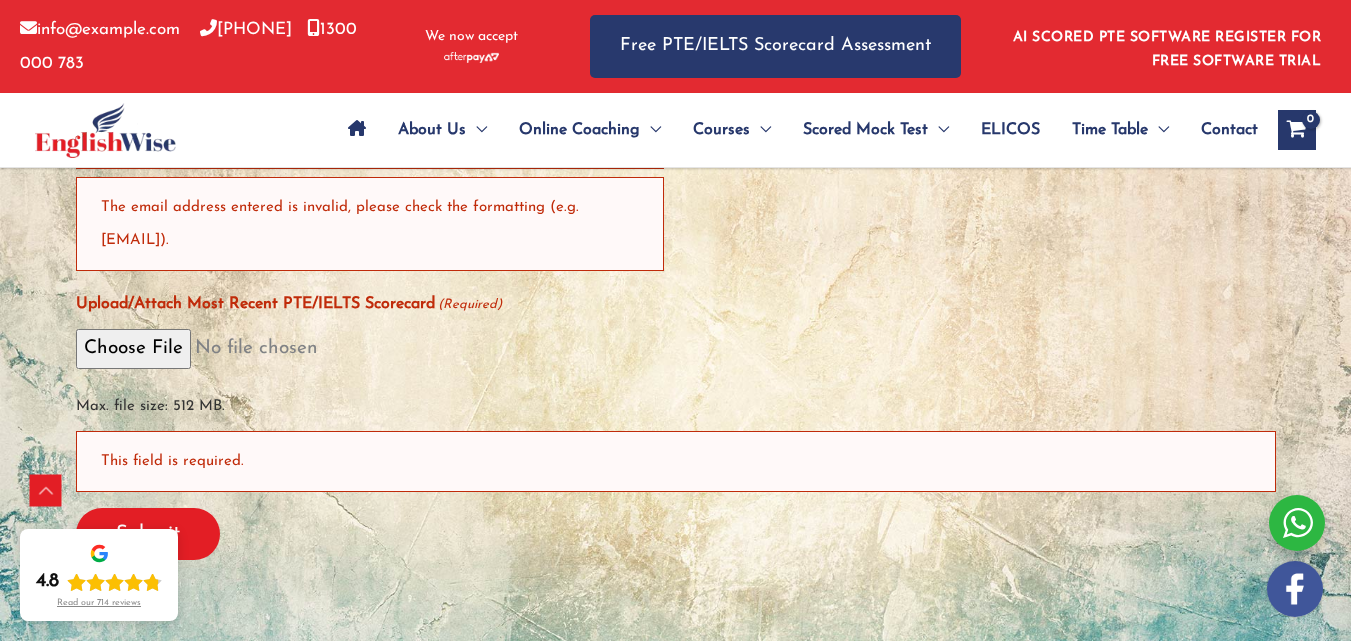 scroll, scrollTop: 836, scrollLeft: 0, axis: vertical 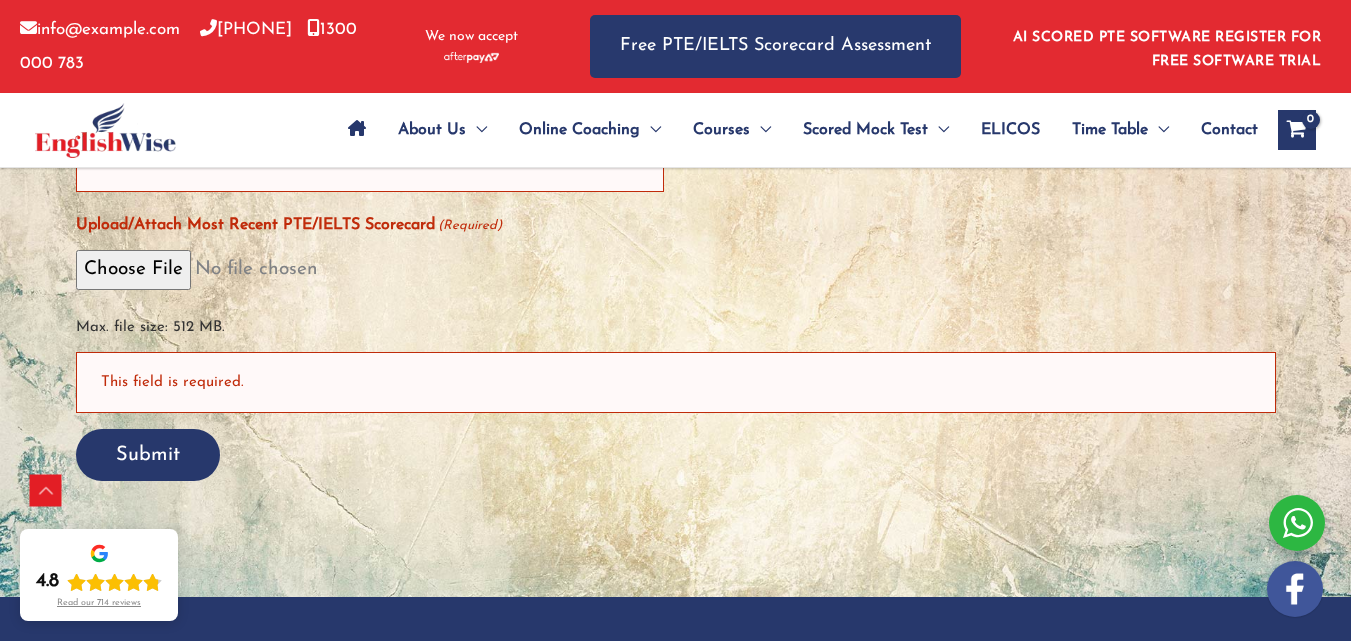 type on "[USERNAME]@gmail.com" 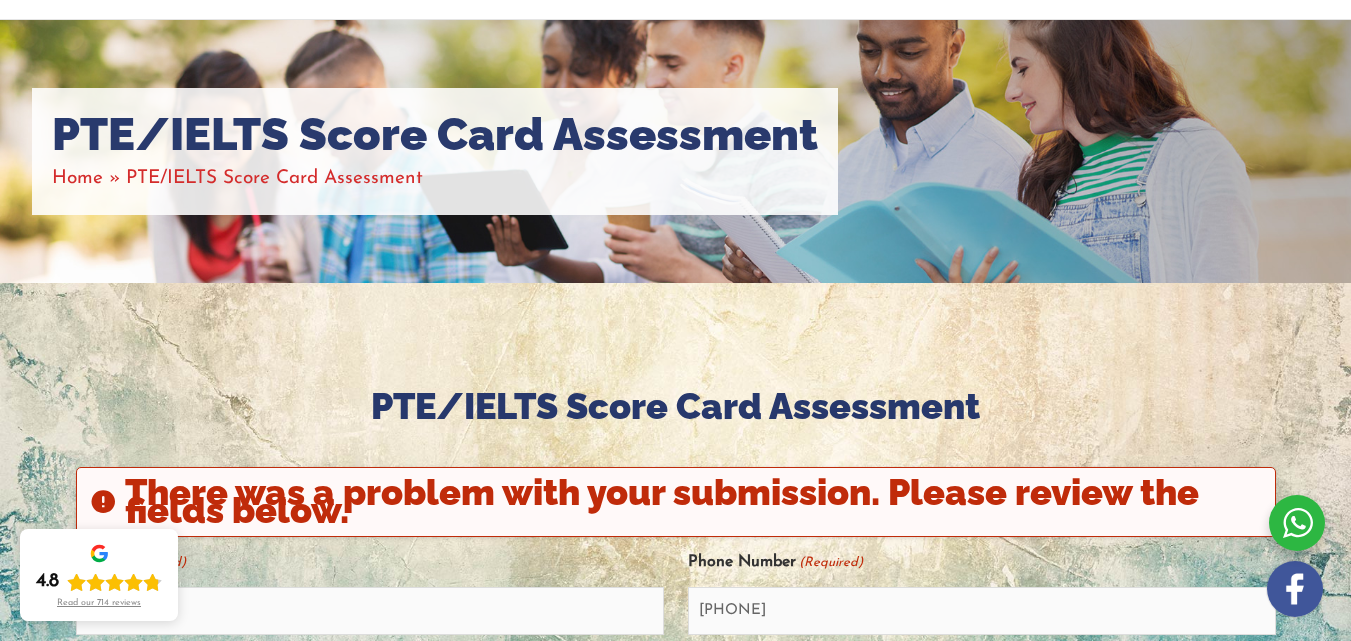 scroll, scrollTop: 167, scrollLeft: 0, axis: vertical 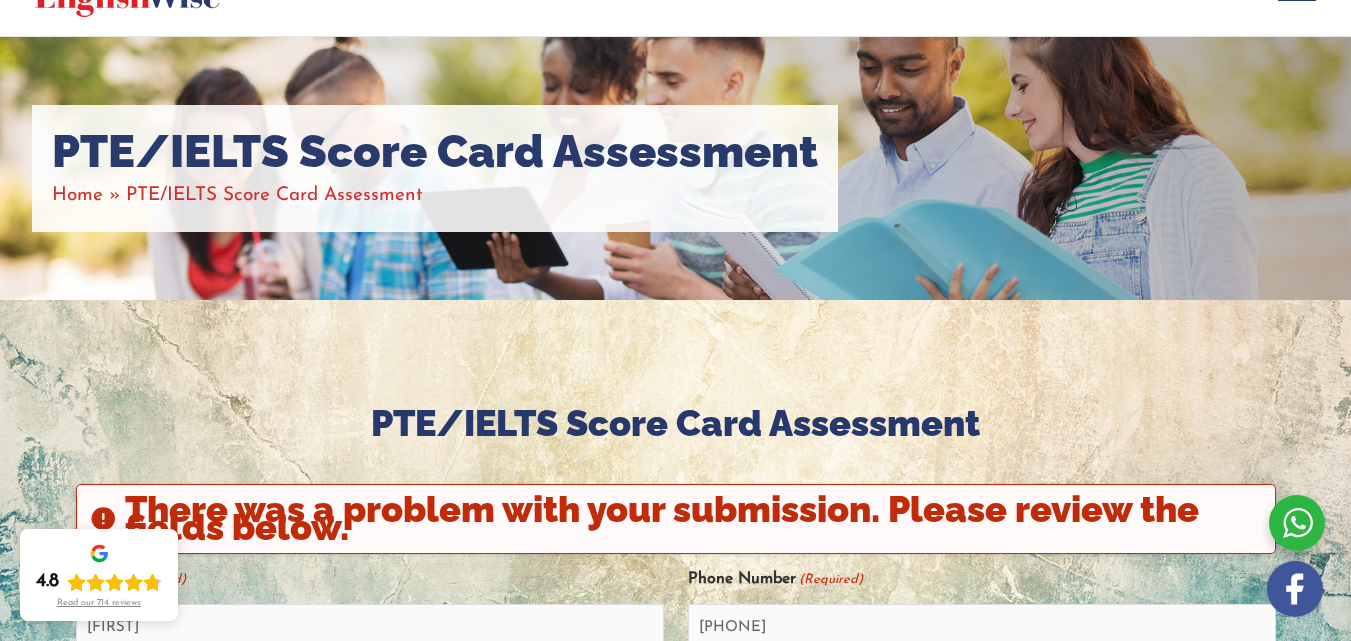 click at bounding box center (1297, 523) 